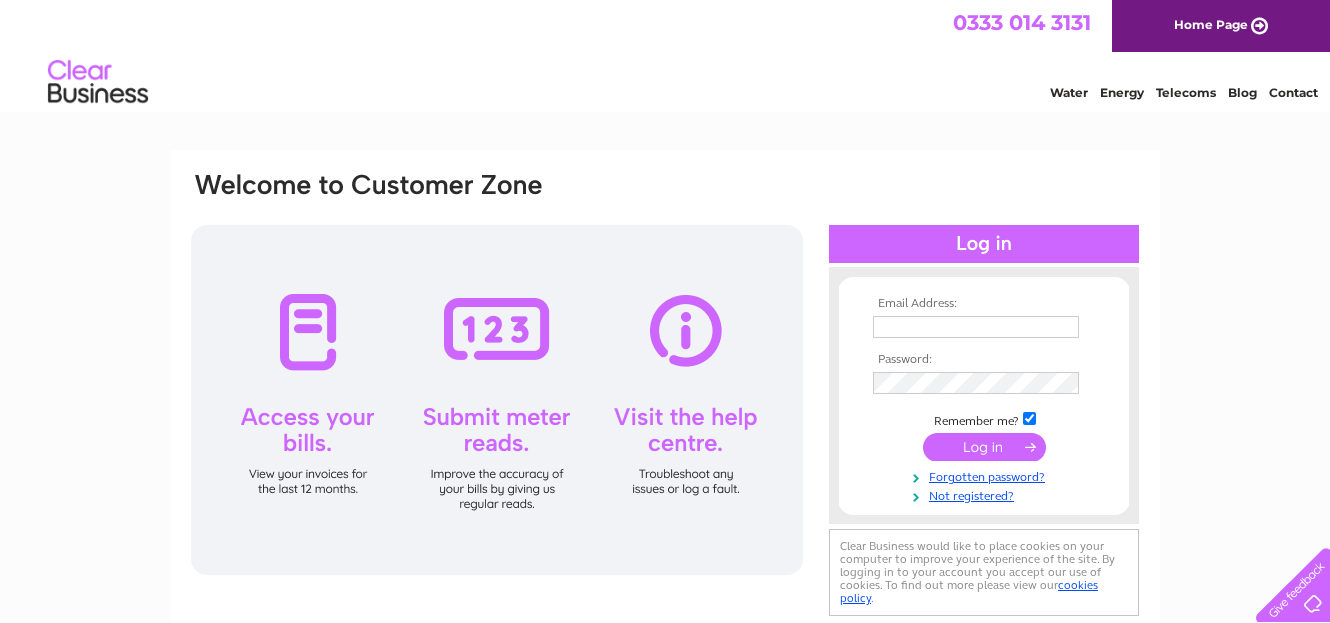 scroll, scrollTop: 0, scrollLeft: 0, axis: both 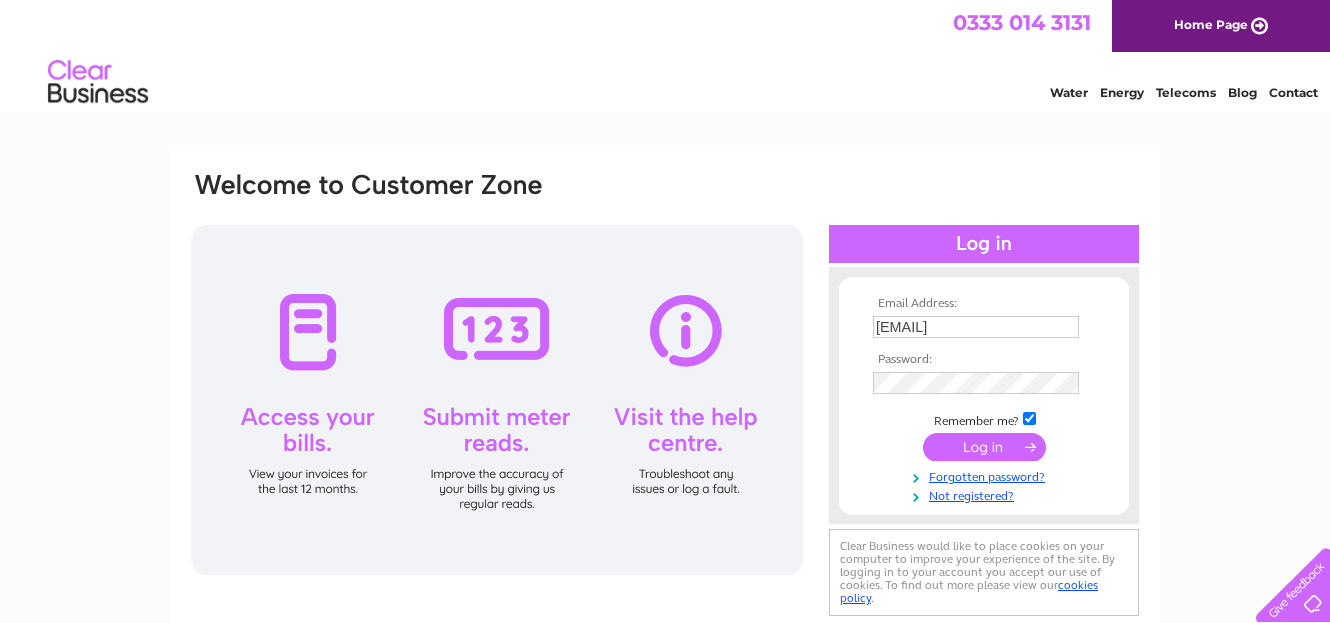 click at bounding box center (984, 447) 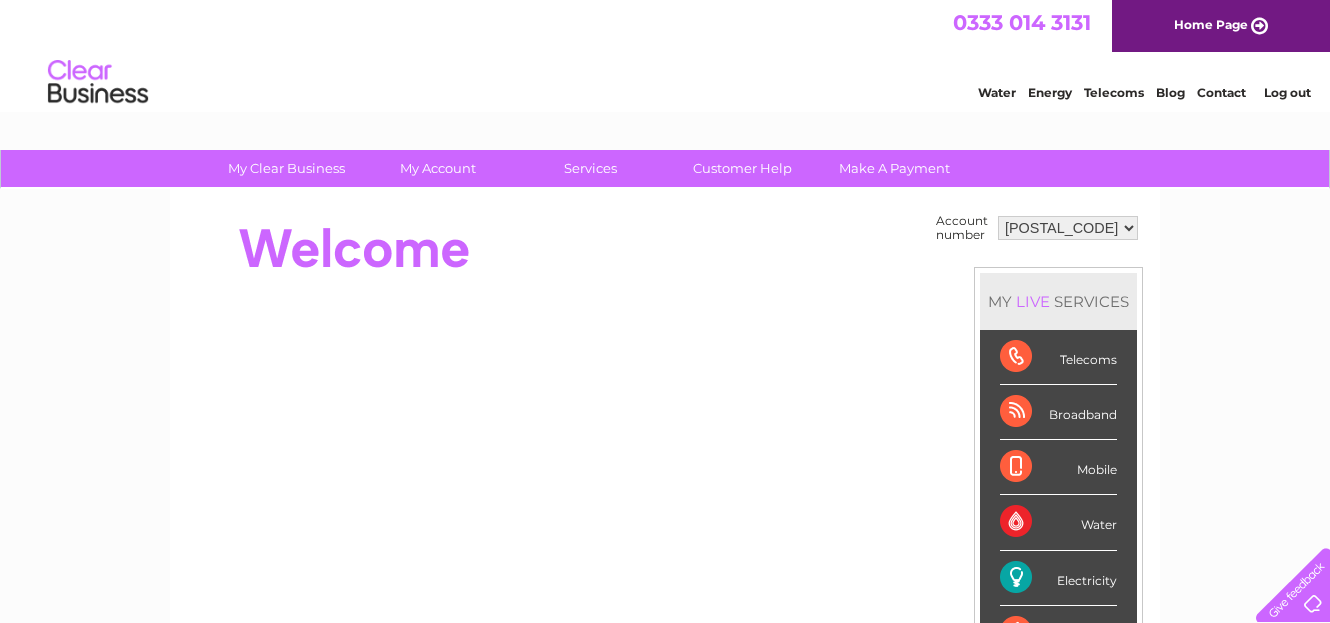 scroll, scrollTop: 0, scrollLeft: 0, axis: both 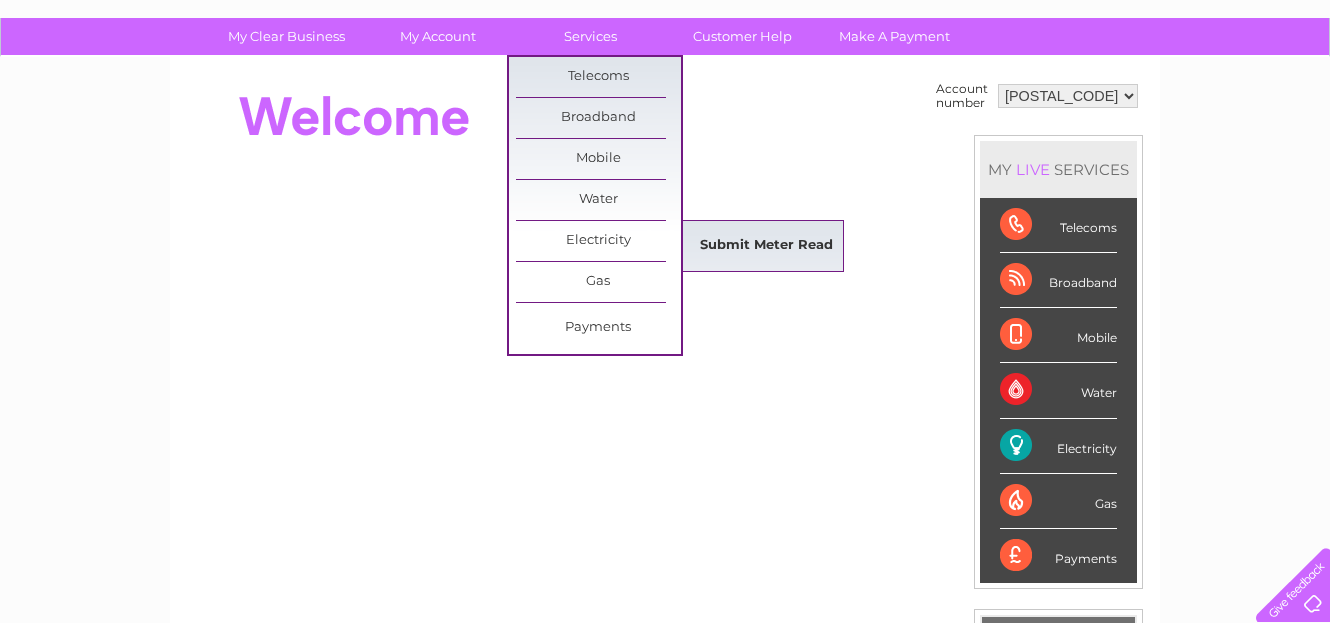 click on "Submit Meter Read" at bounding box center [766, 246] 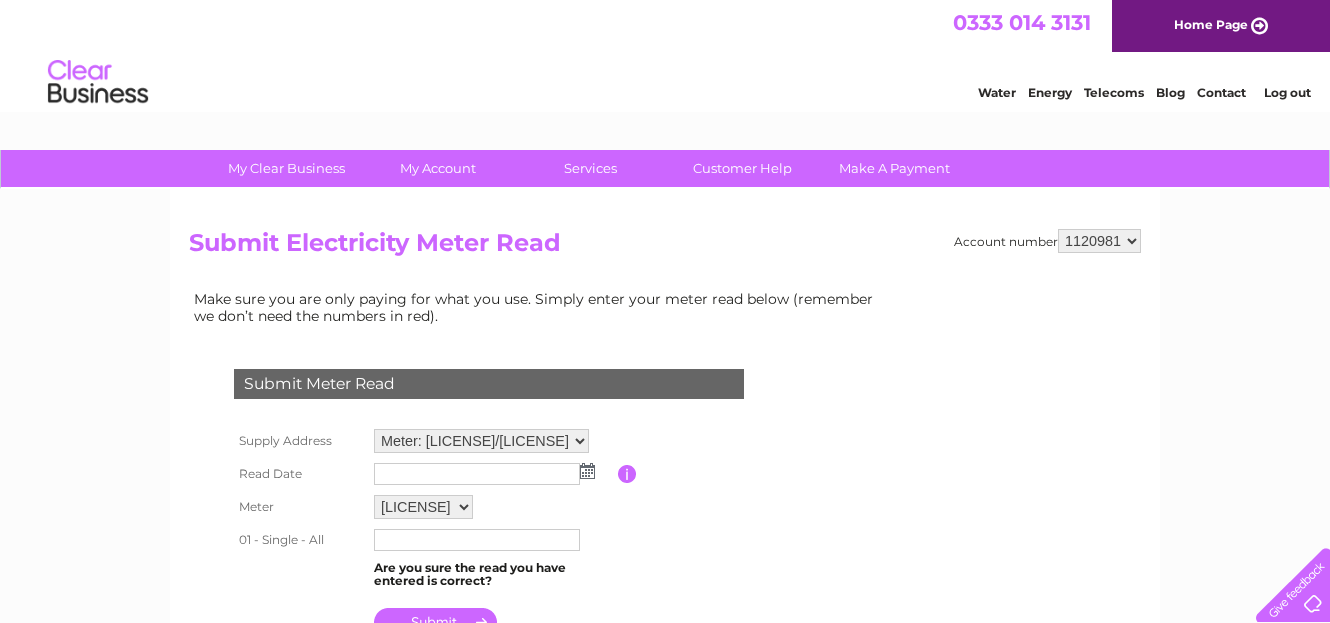 scroll, scrollTop: 0, scrollLeft: 0, axis: both 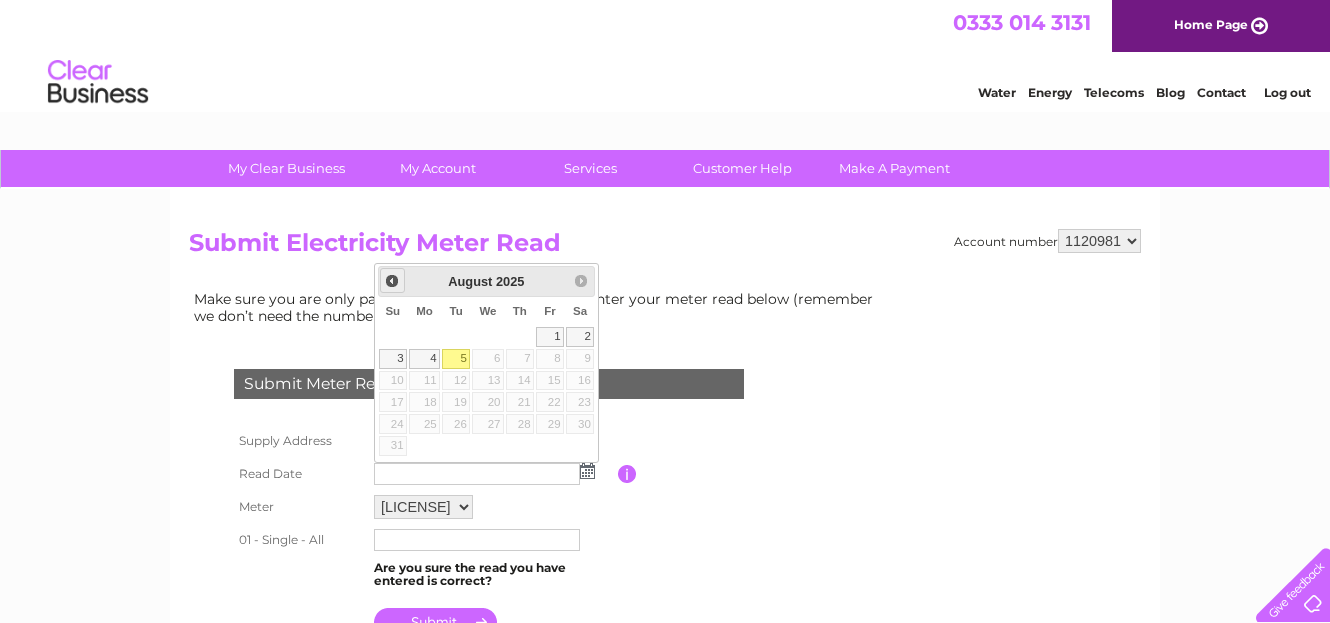 click on "Prev" at bounding box center (392, 281) 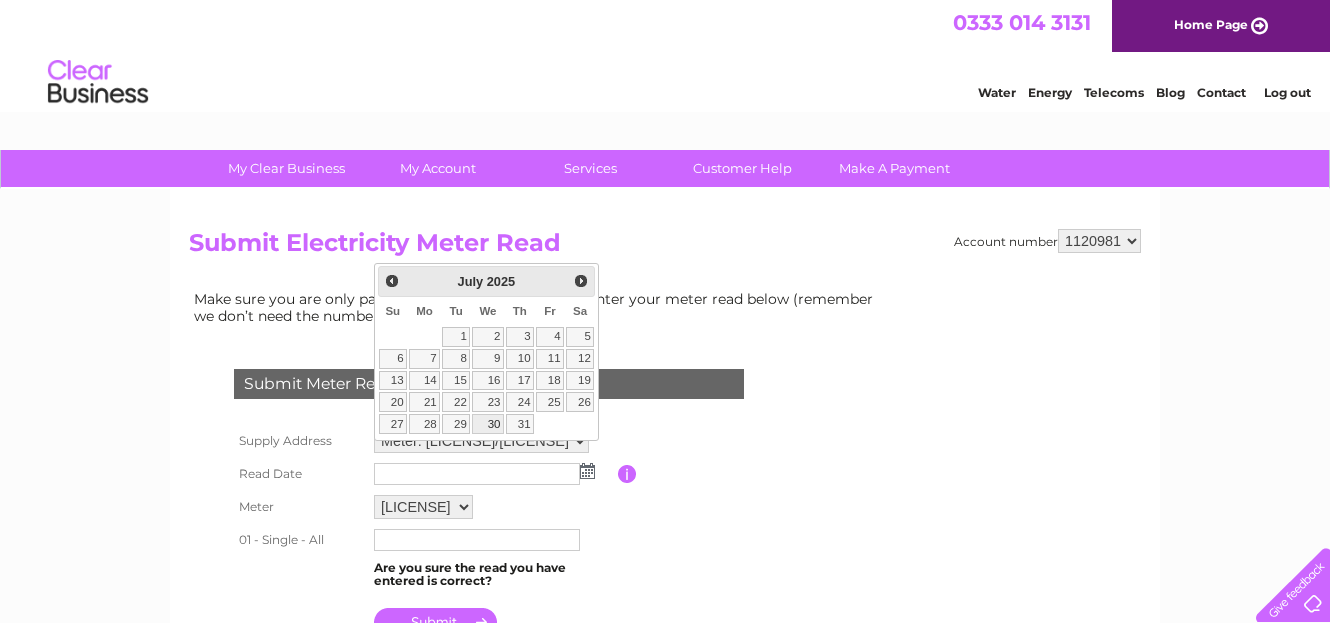 click on "30" at bounding box center [488, 424] 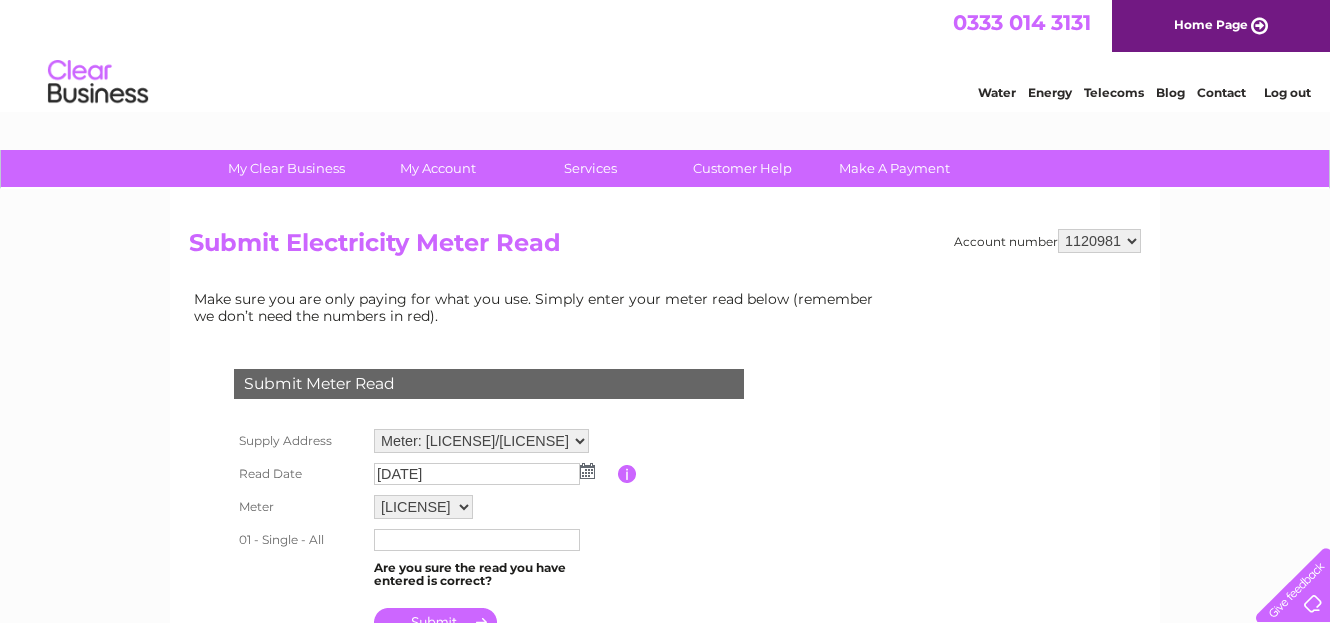 click at bounding box center (477, 540) 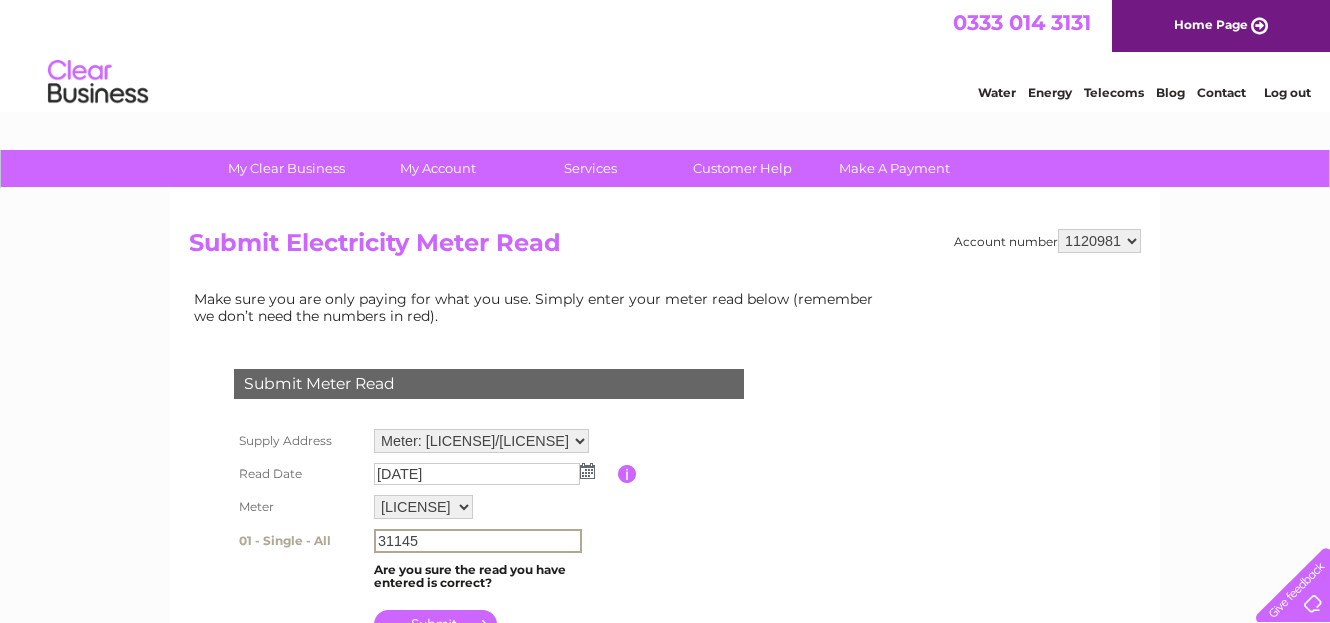 click on "31145" at bounding box center (478, 541) 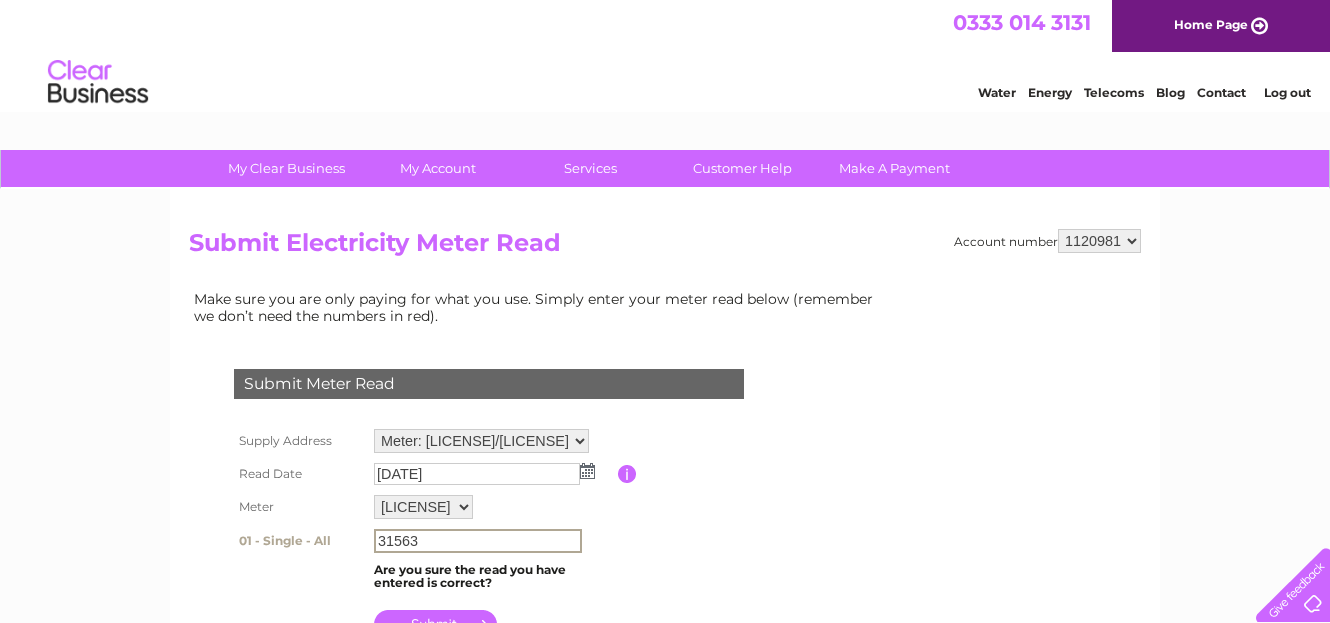type on "31563" 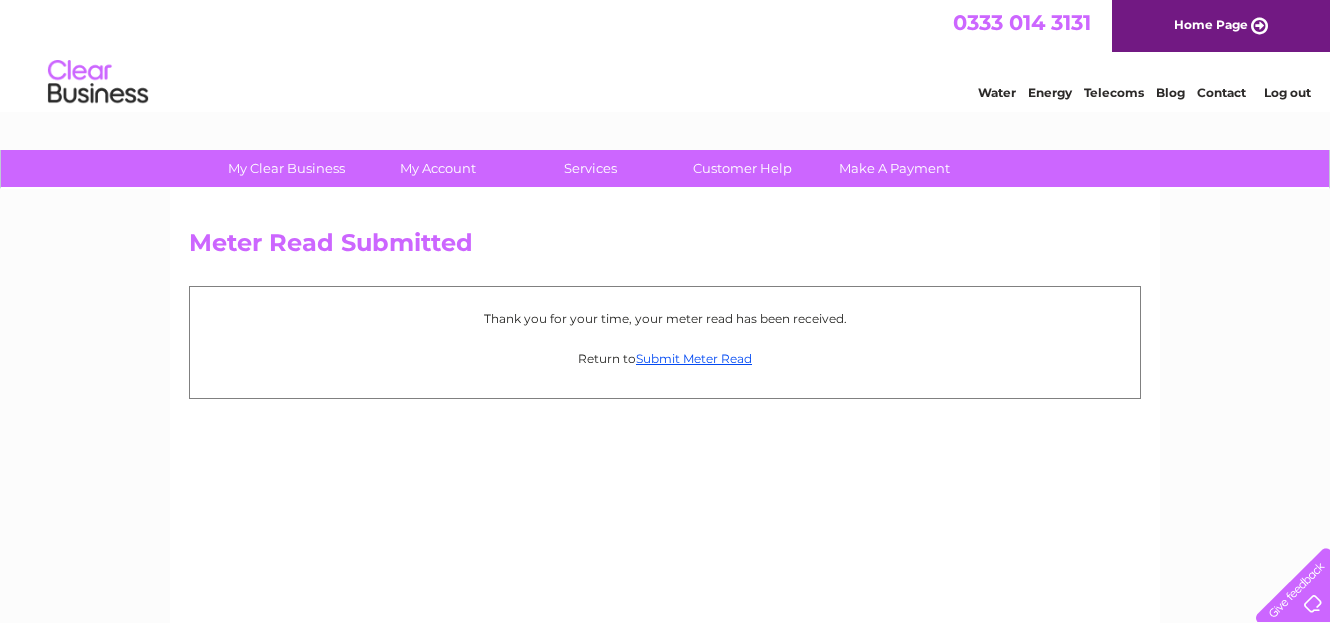 scroll, scrollTop: 0, scrollLeft: 0, axis: both 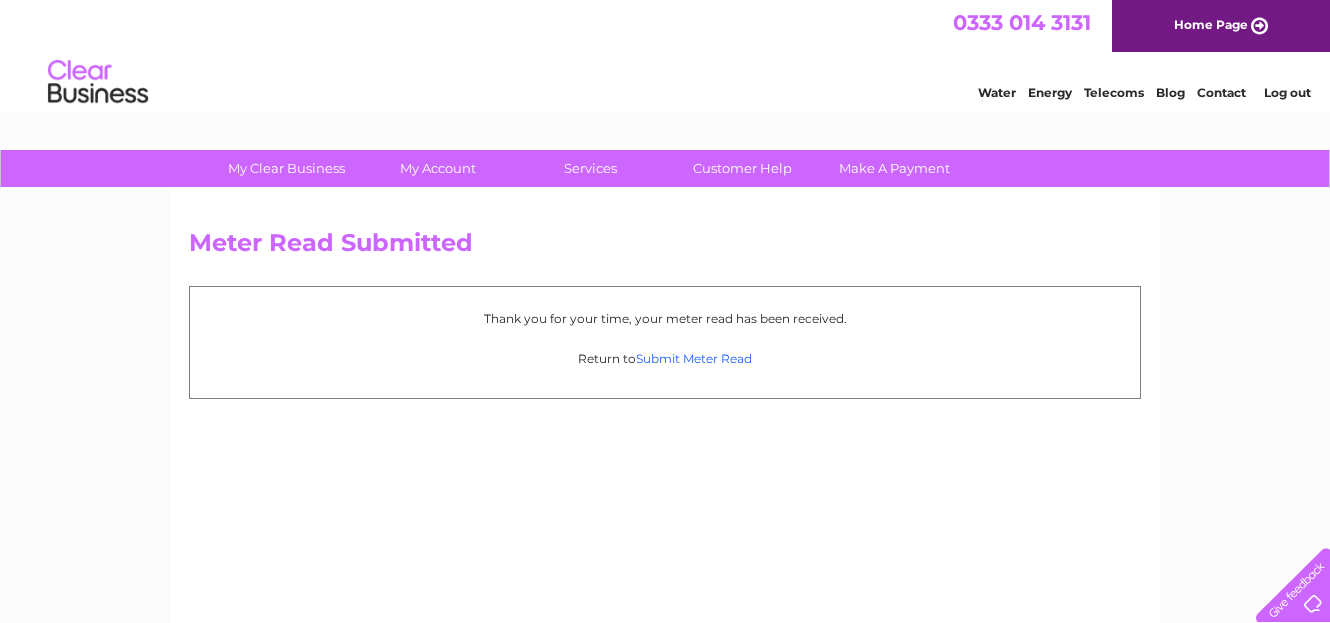 click on "Submit Meter Read" at bounding box center [694, 358] 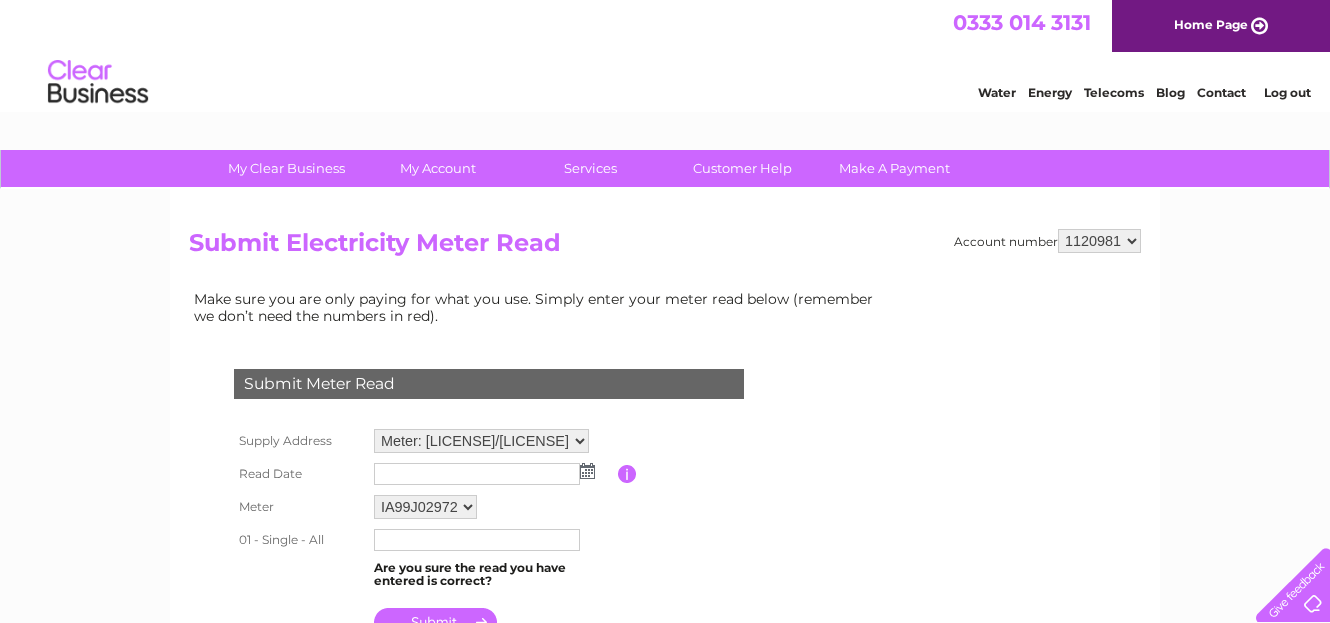 scroll, scrollTop: 0, scrollLeft: 0, axis: both 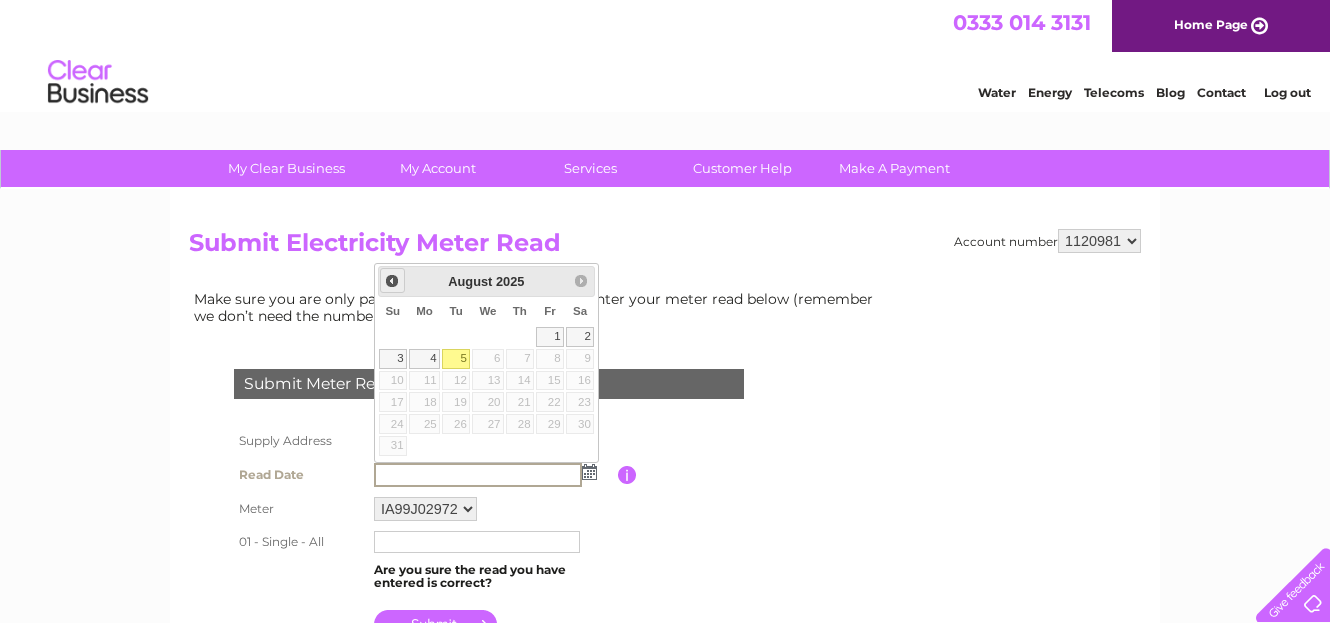 click on "Prev" at bounding box center (392, 281) 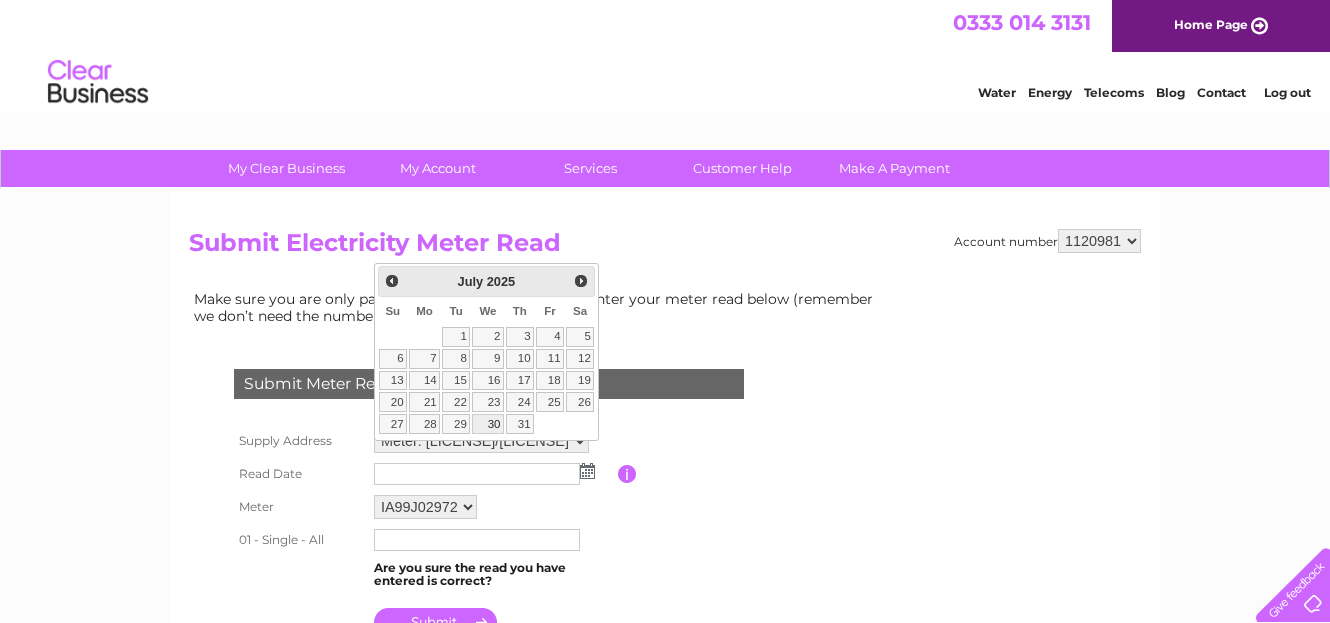click on "30" at bounding box center (488, 424) 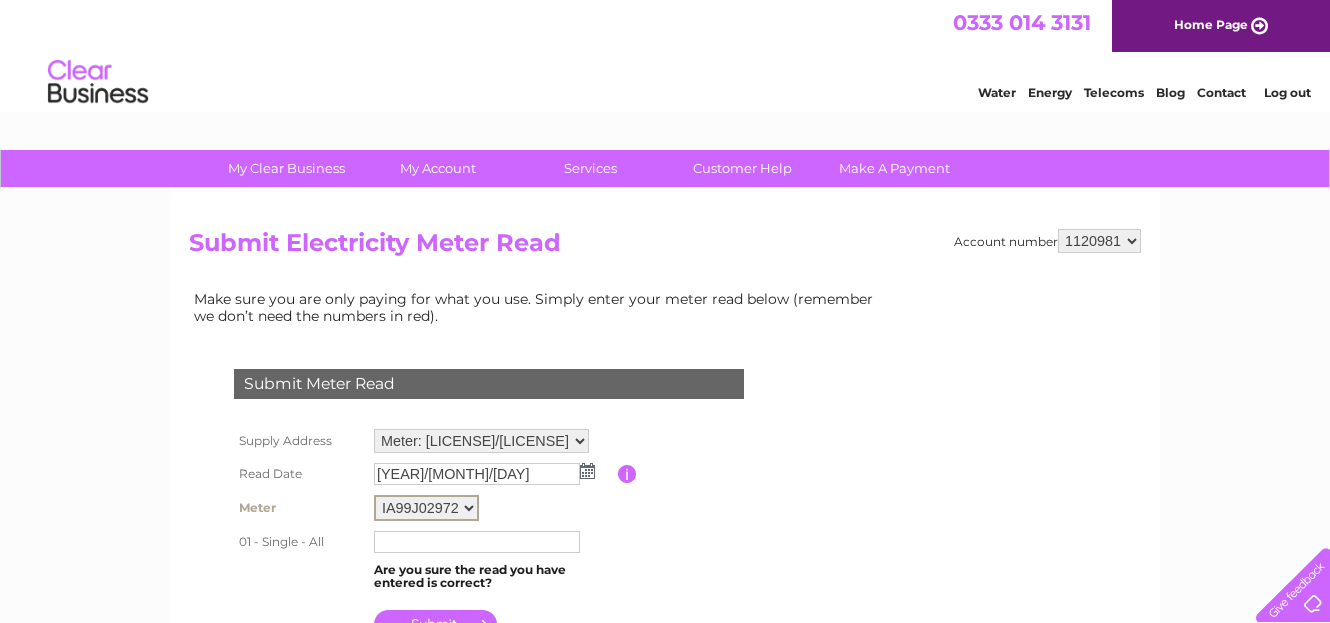 click on "[ACCOUNT_NUMBER]
[ACCOUNT_NUMBER]
[ACCOUNT_NUMBER]" at bounding box center [426, 508] 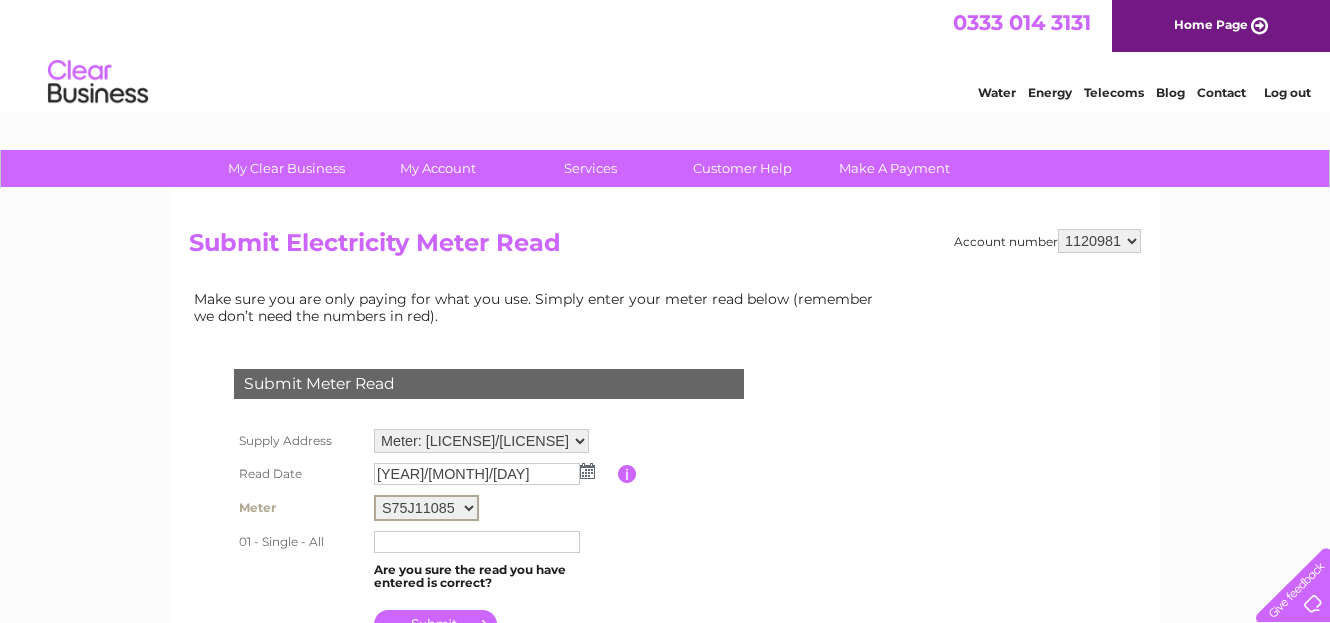 click on "[ACCOUNT_NUMBER]
[ACCOUNT_NUMBER]
[ACCOUNT_NUMBER]" at bounding box center (426, 508) 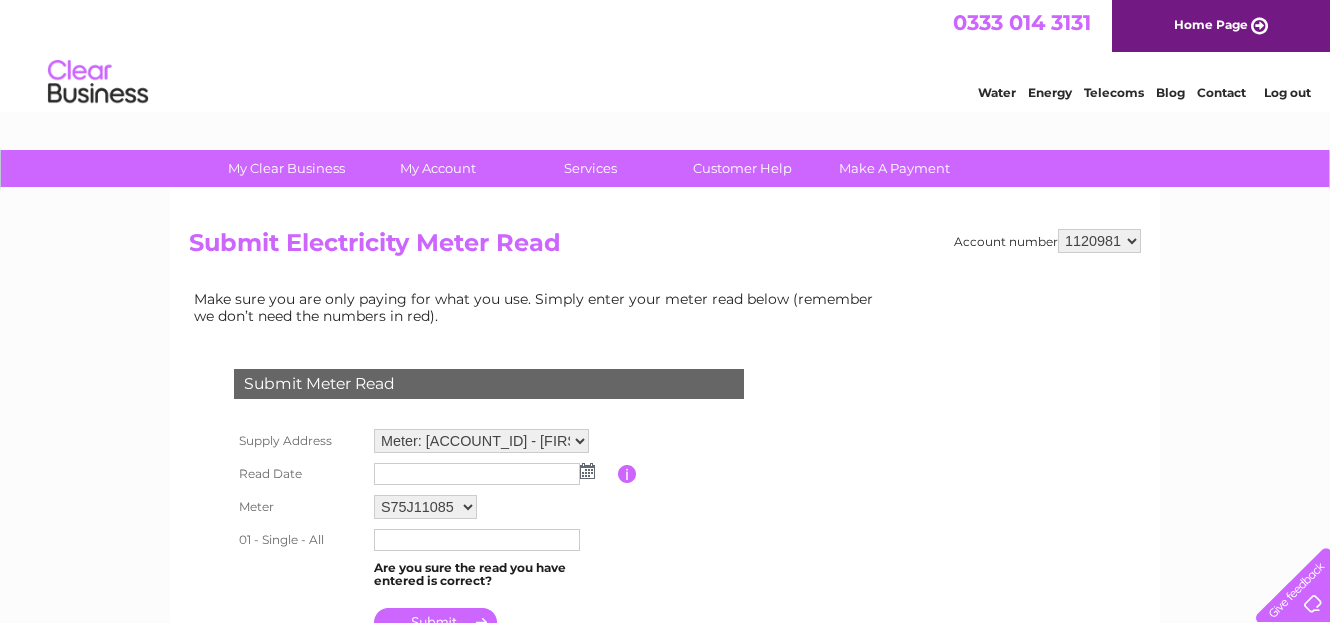 scroll, scrollTop: 0, scrollLeft: 0, axis: both 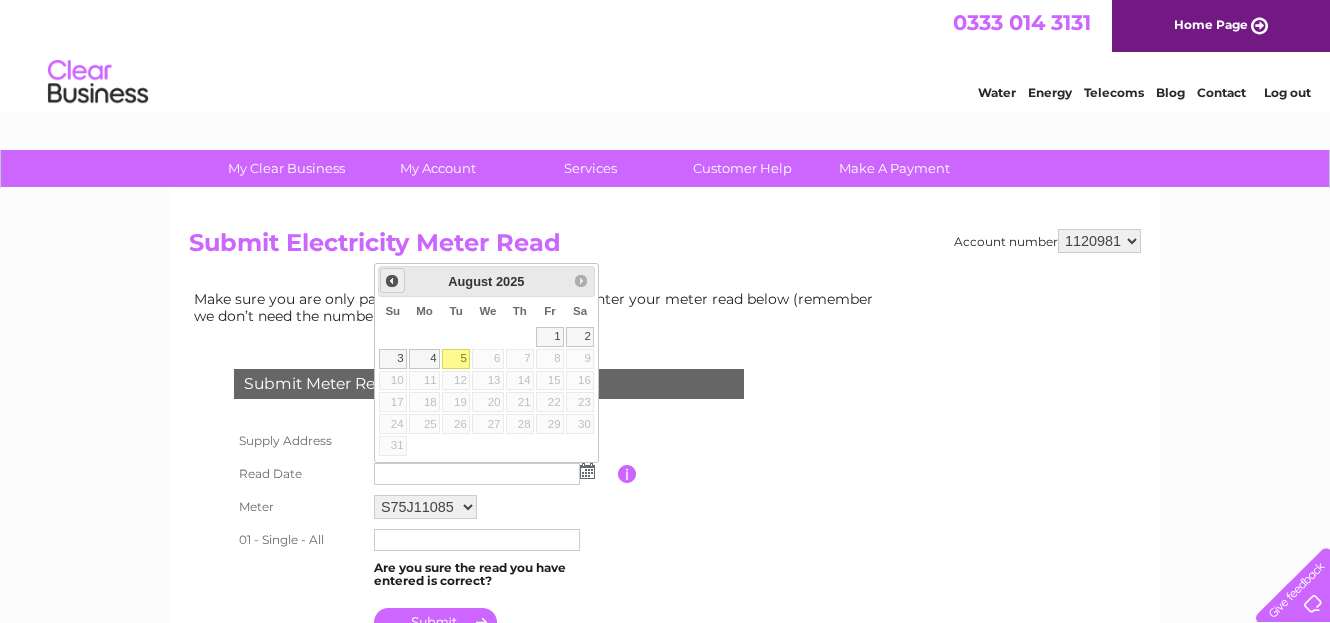 click on "Prev" at bounding box center [392, 281] 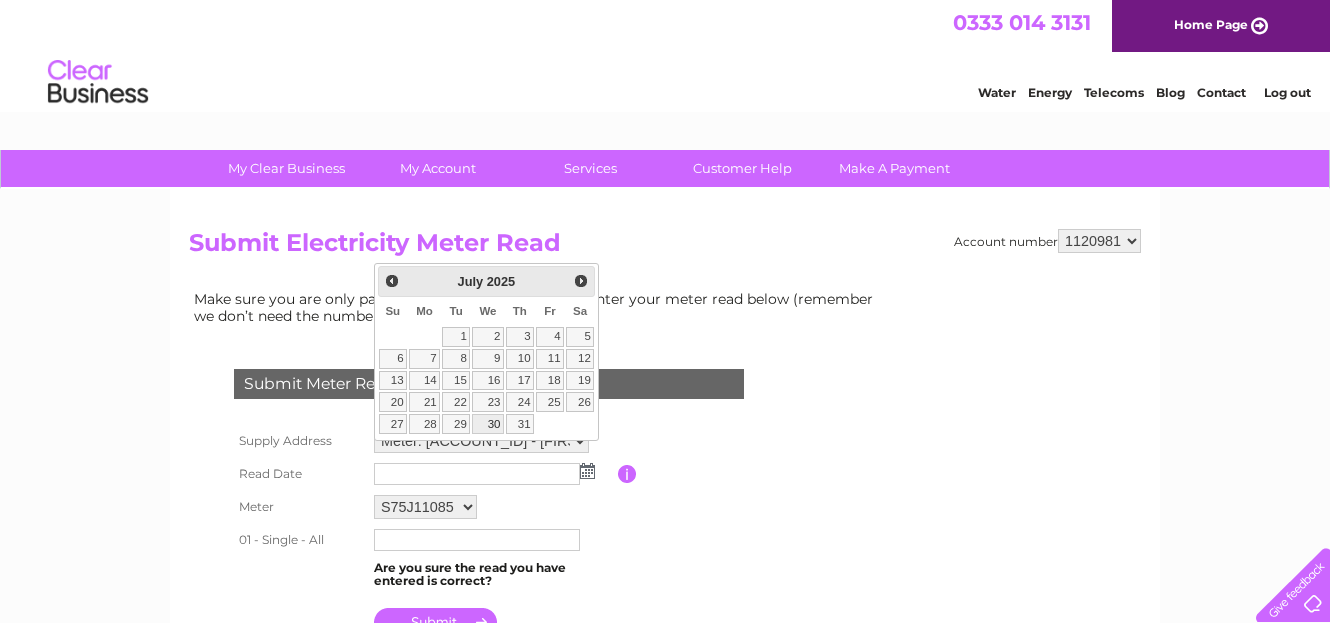 click on "30" at bounding box center [488, 424] 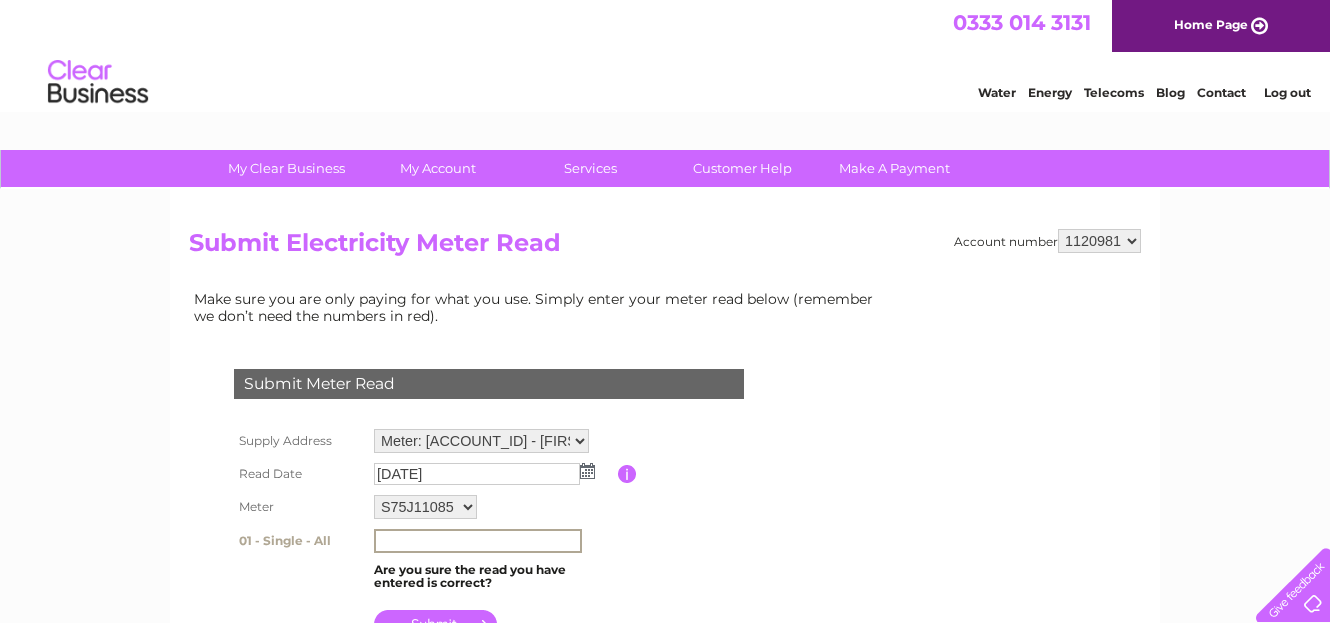 click at bounding box center [478, 541] 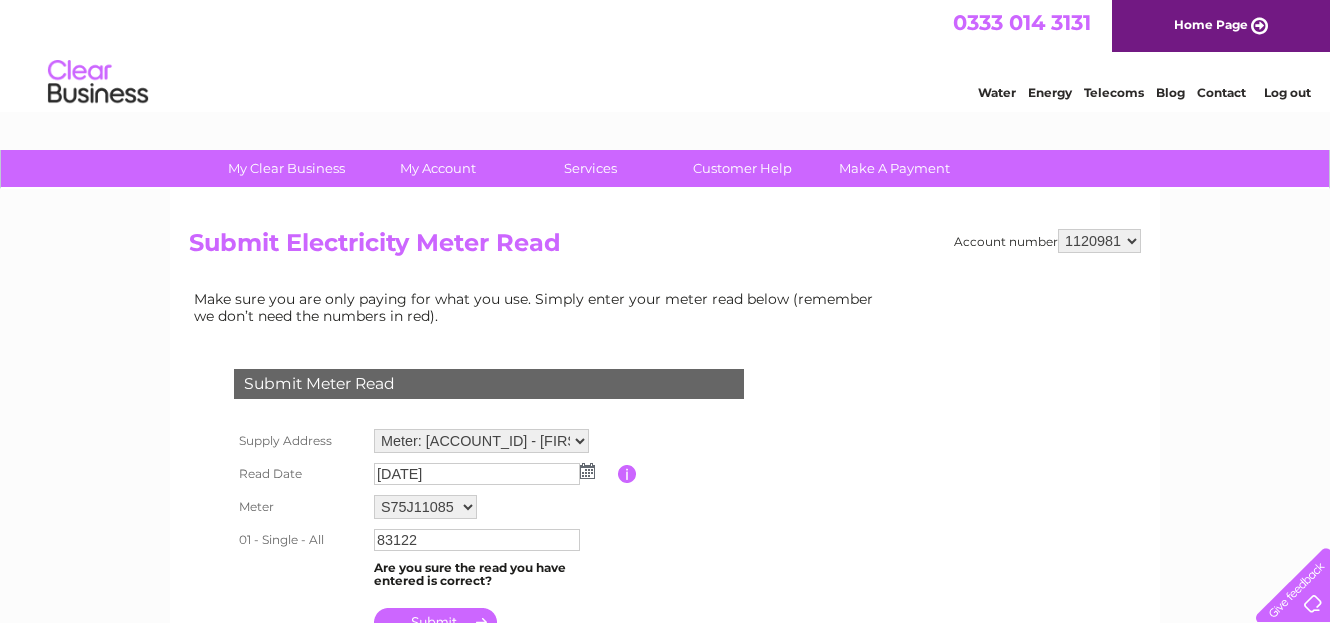 click at bounding box center [435, 622] 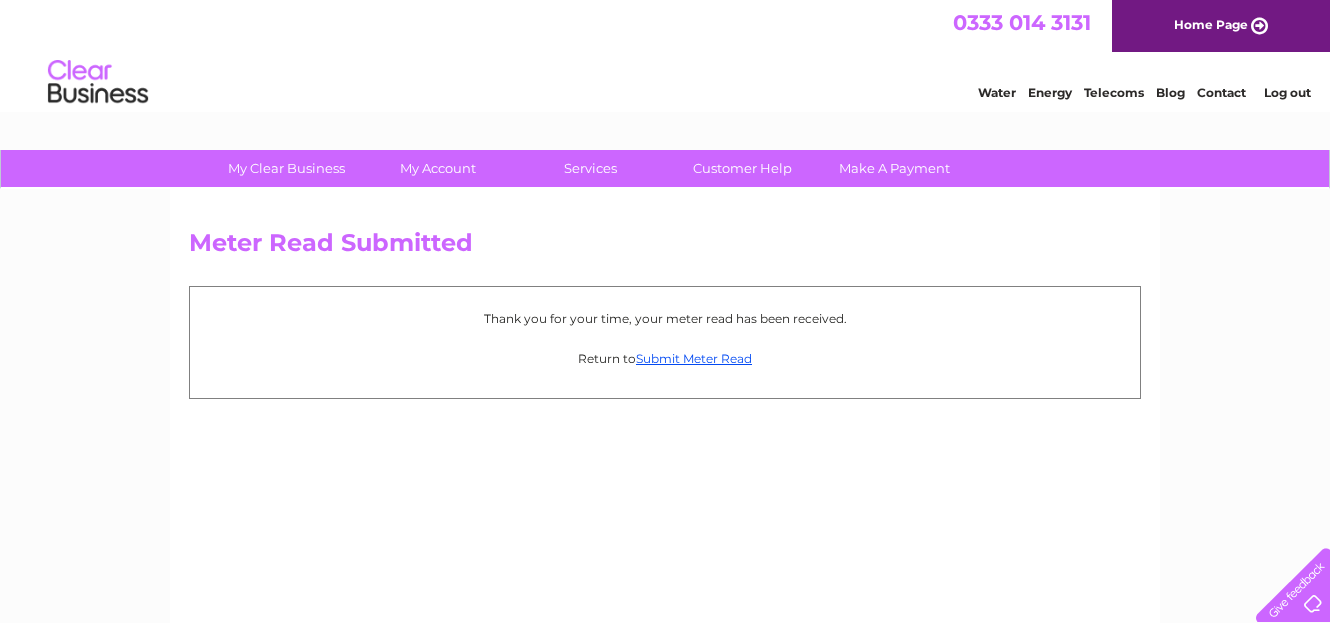 scroll, scrollTop: 0, scrollLeft: 0, axis: both 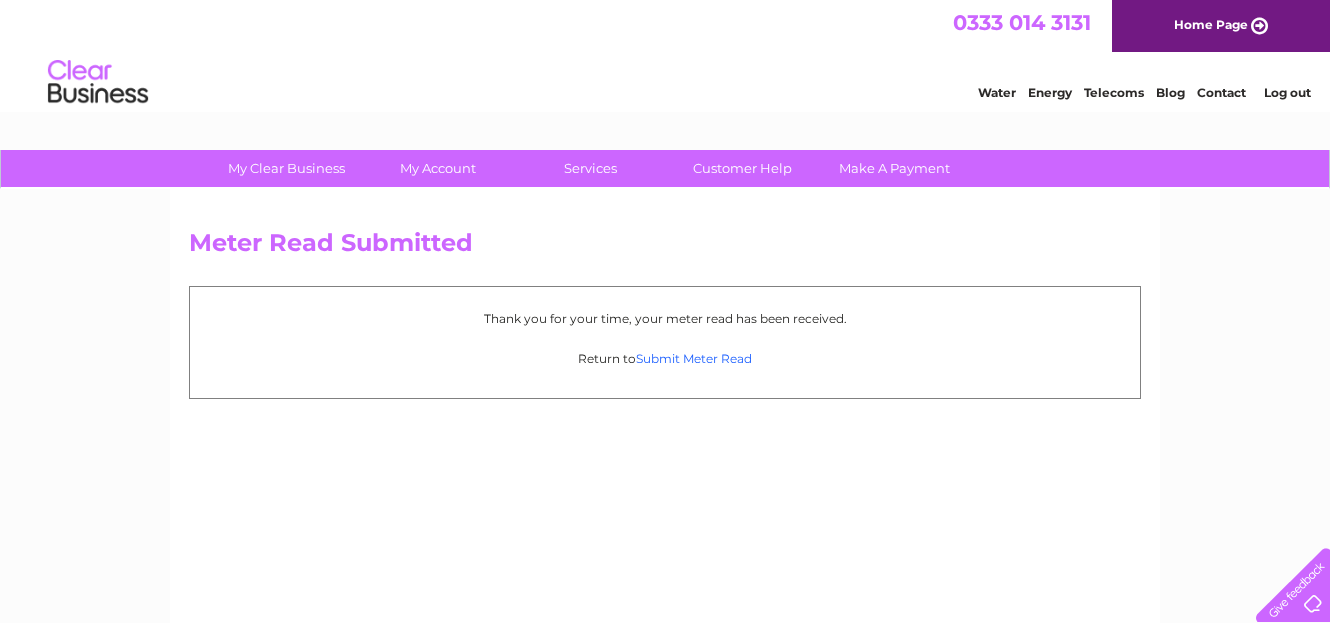 click on "Submit Meter Read" at bounding box center [694, 358] 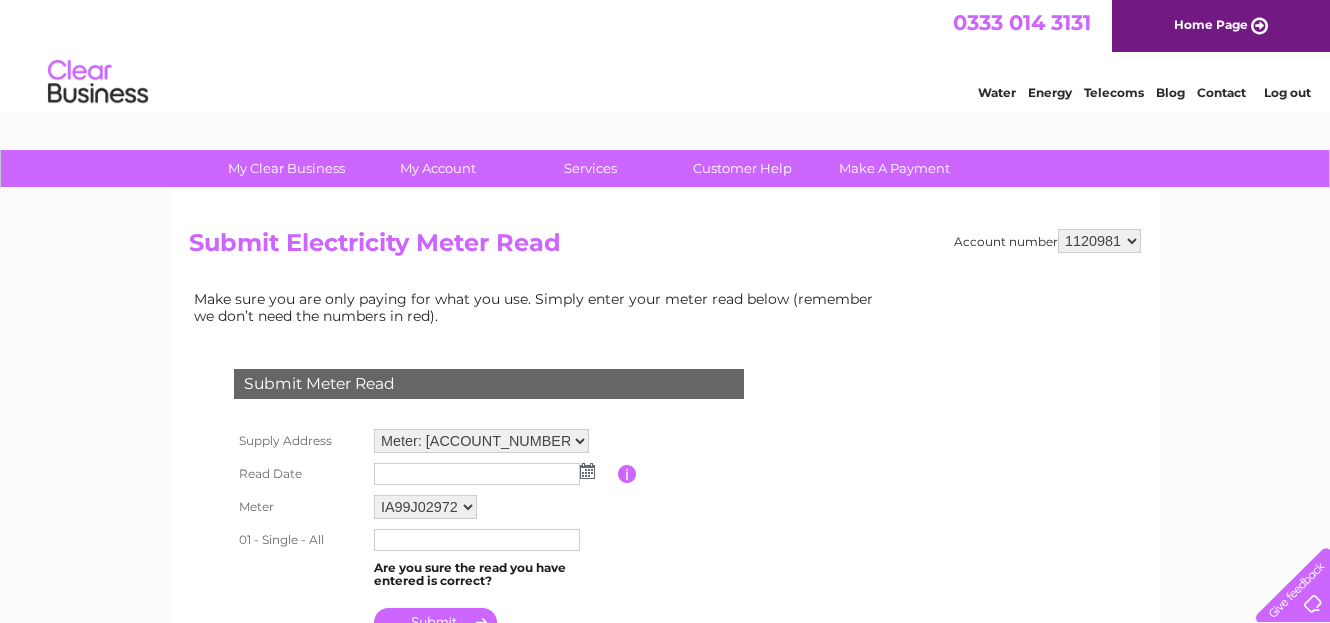 scroll, scrollTop: 0, scrollLeft: 0, axis: both 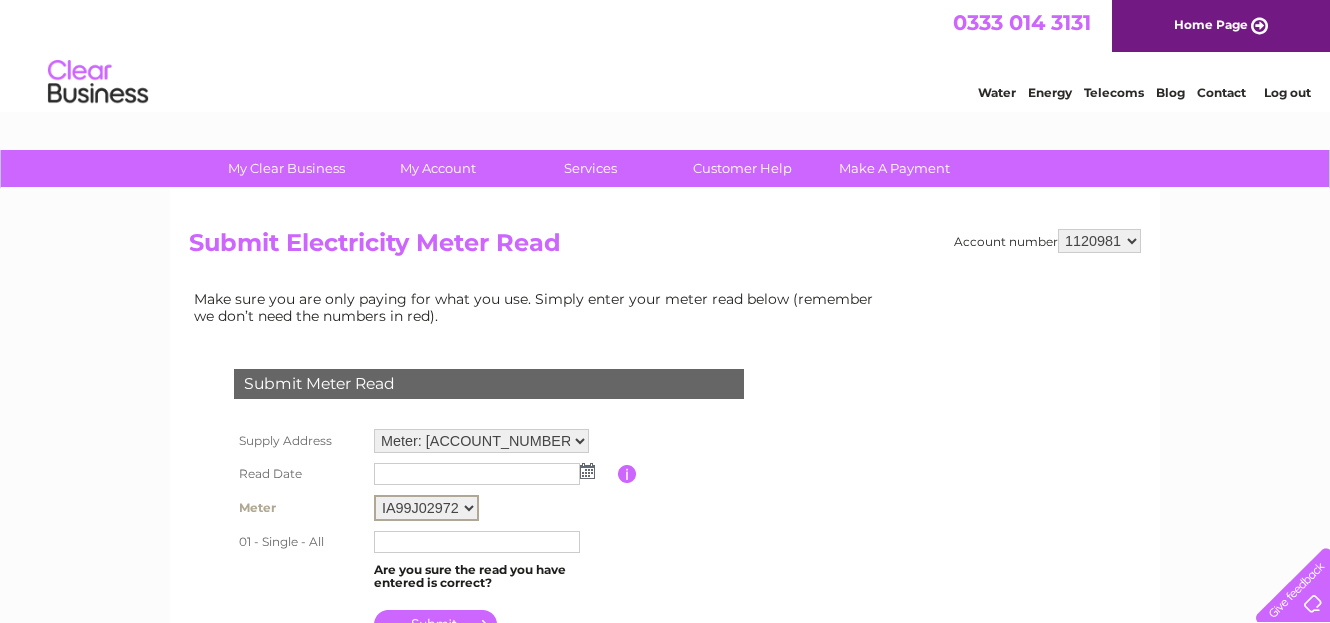 click on "[ACCOUNT_NUMBER]
[ACCOUNT_NUMBER]
[ACCOUNT_NUMBER]" at bounding box center (426, 508) 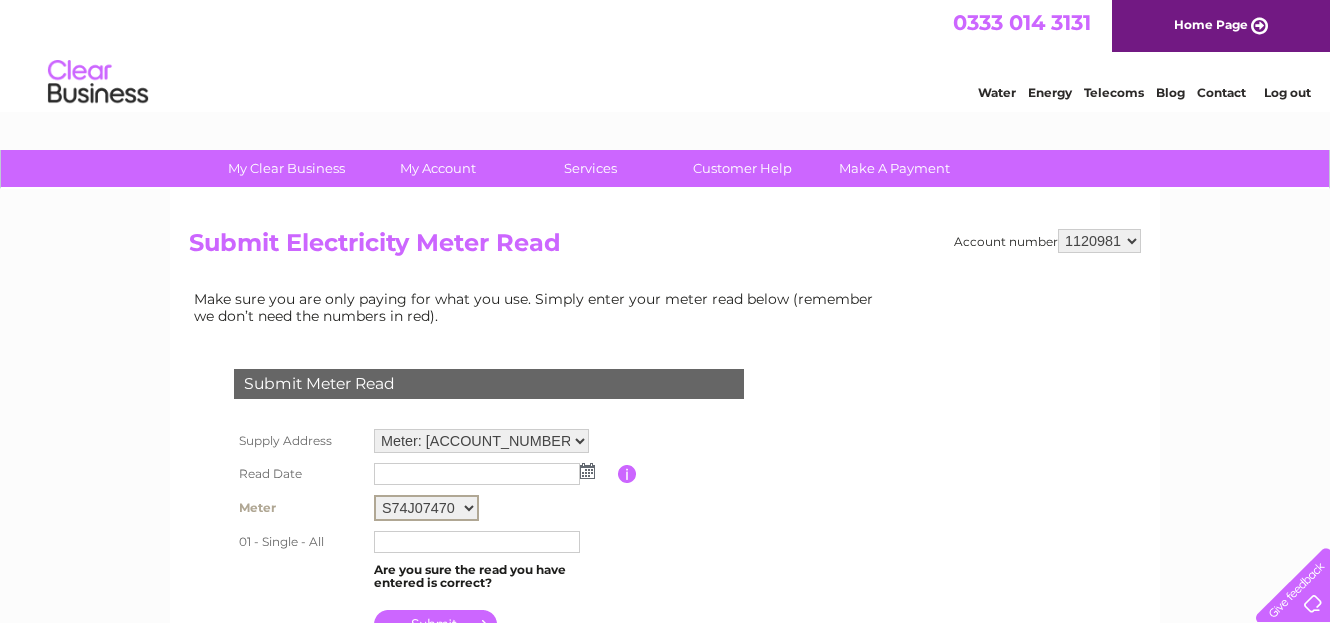 click on "IA99J02972
S74J07470
S75J11085" at bounding box center (426, 508) 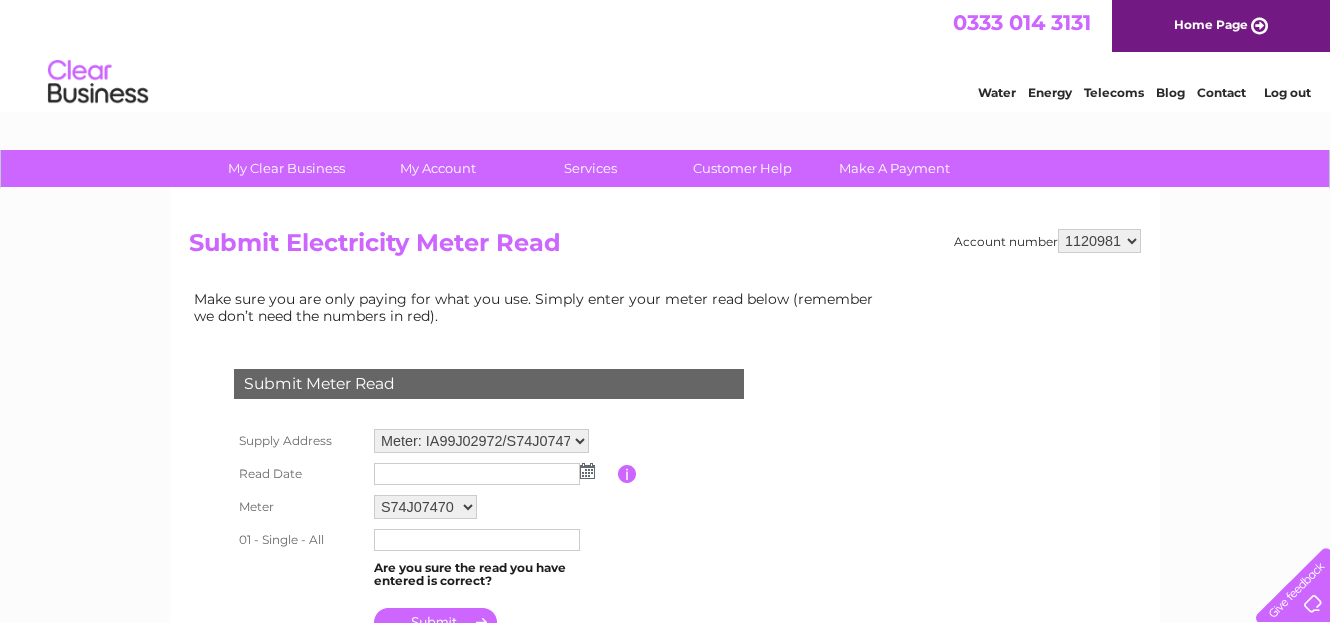 scroll, scrollTop: 0, scrollLeft: 0, axis: both 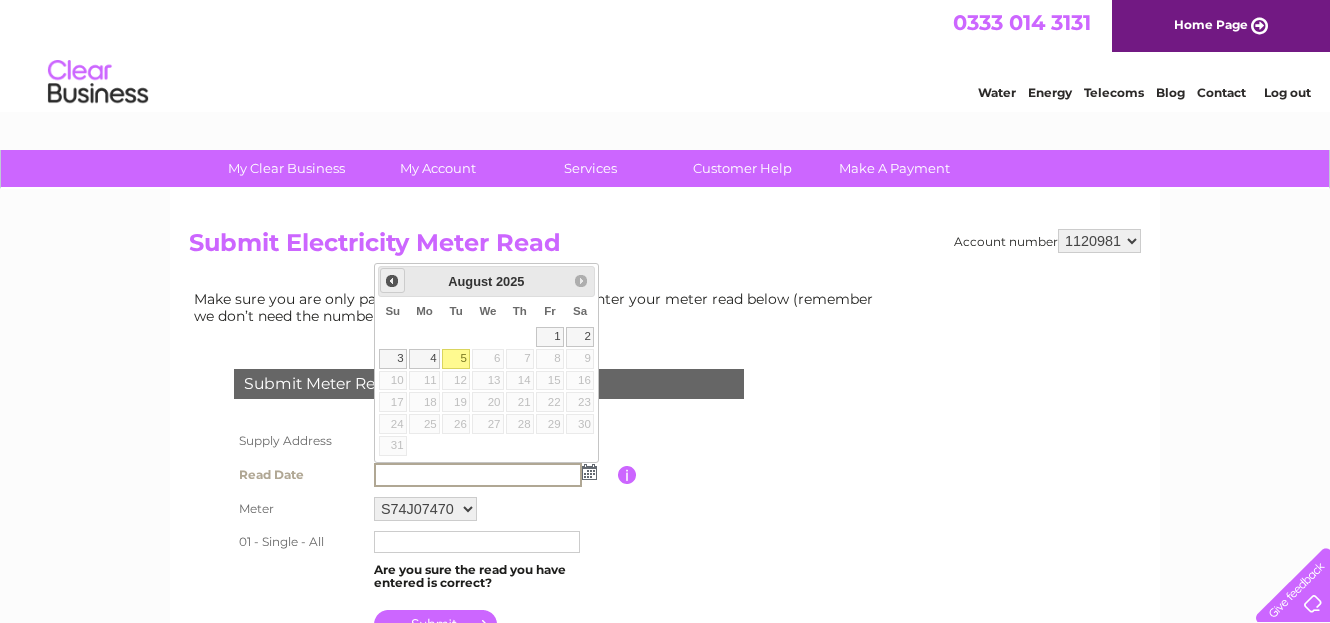click on "Prev" at bounding box center [392, 281] 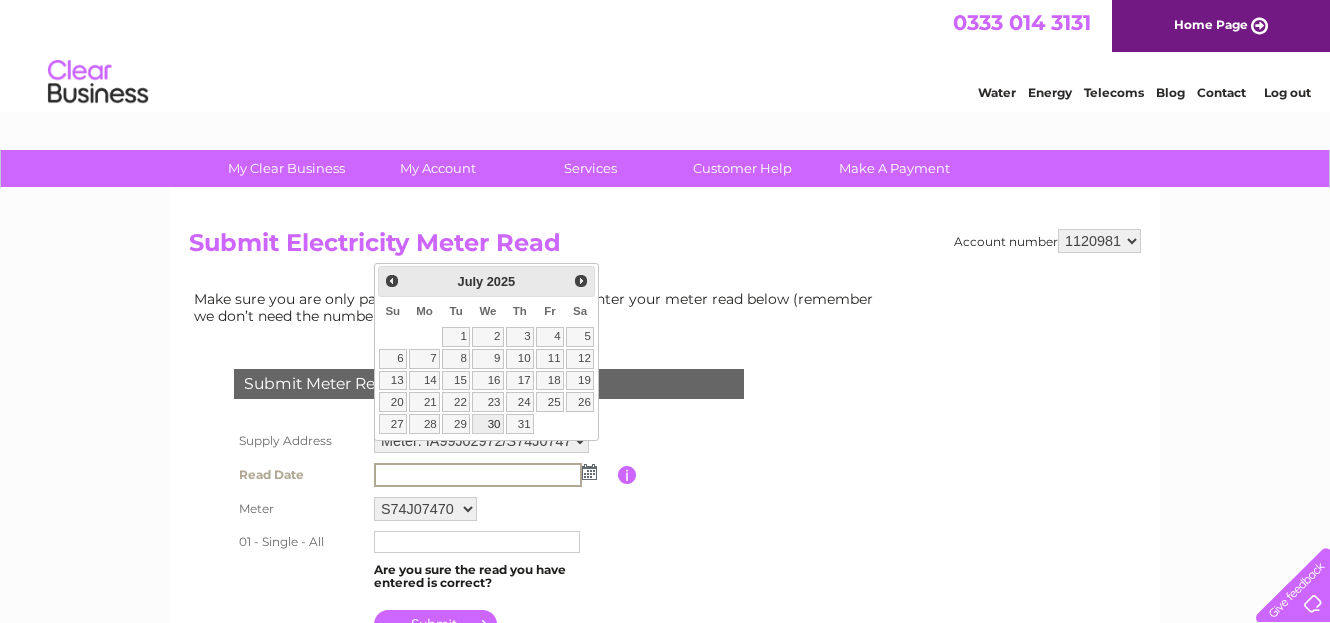 click on "30" at bounding box center [488, 424] 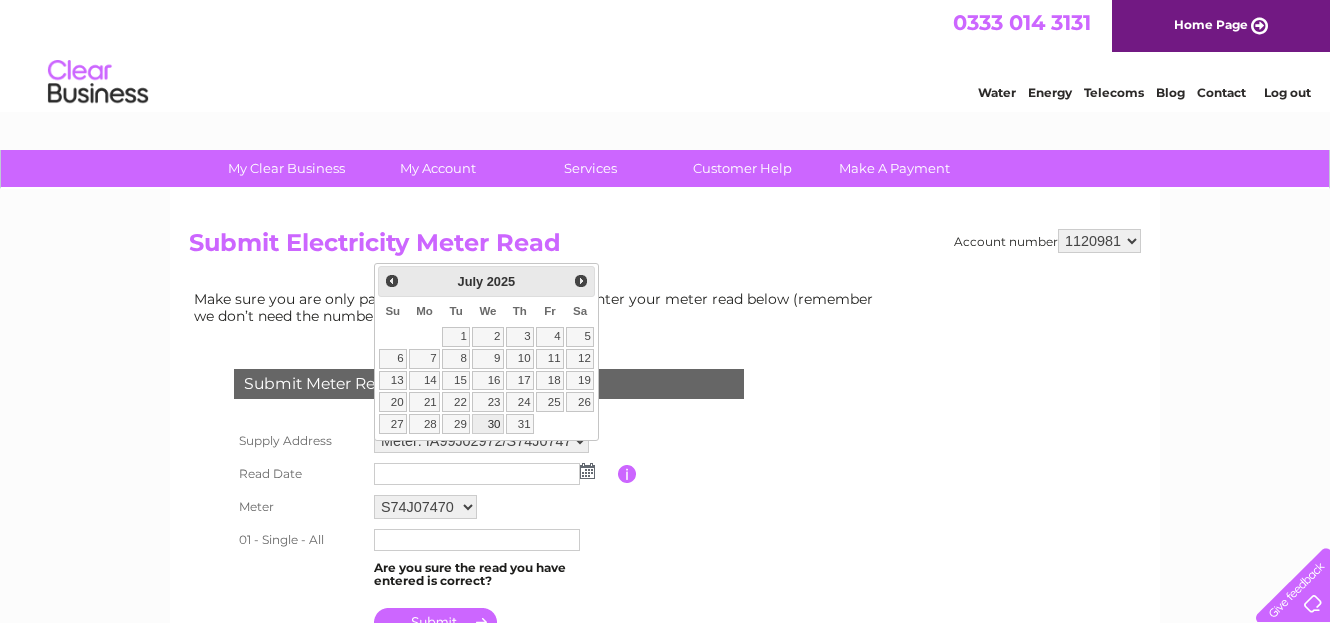 type on "2025/07/30" 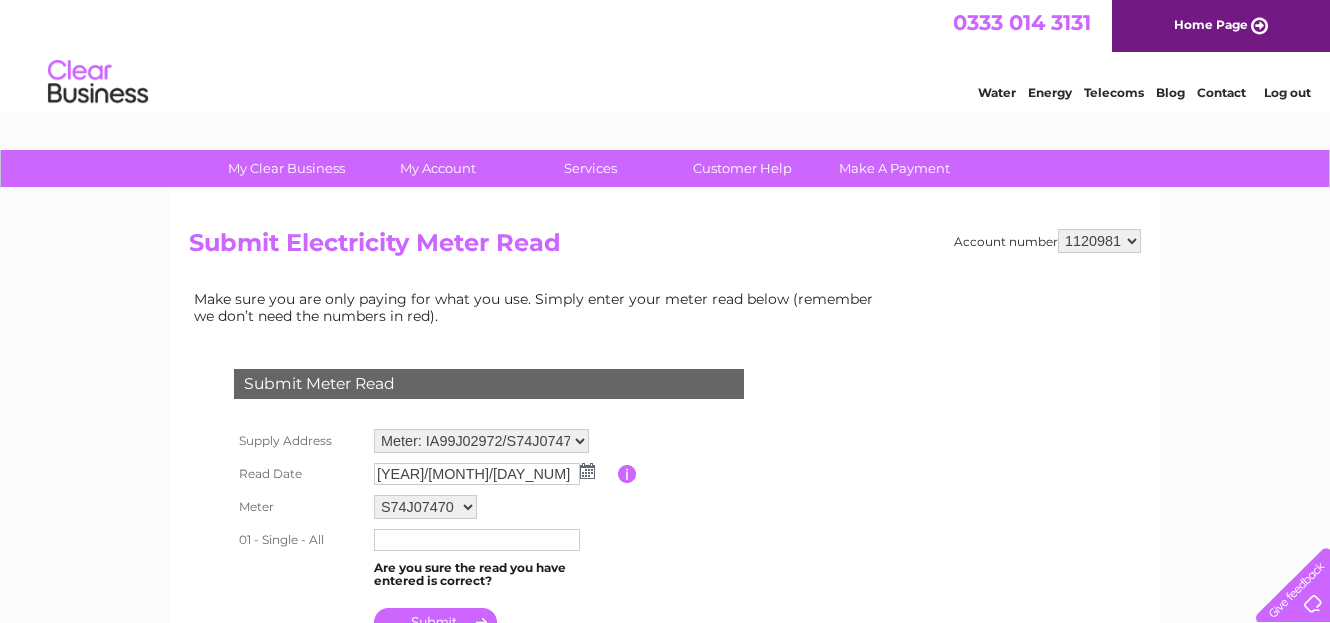 click at bounding box center [477, 540] 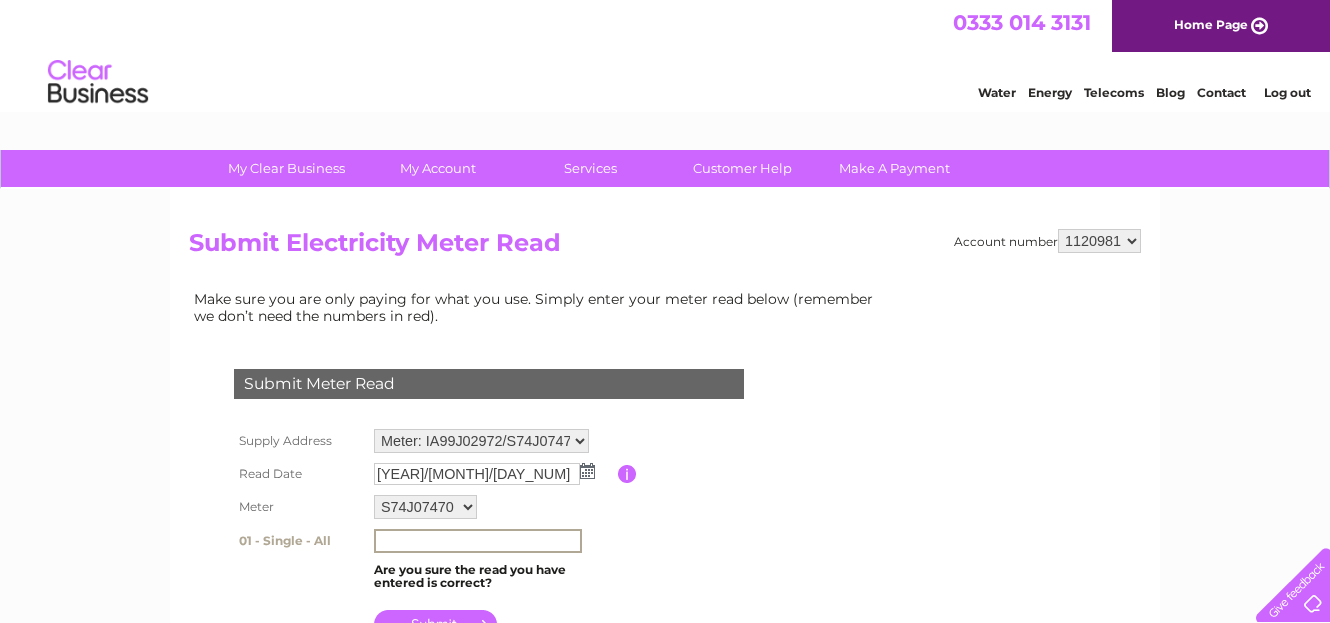 type on "10935" 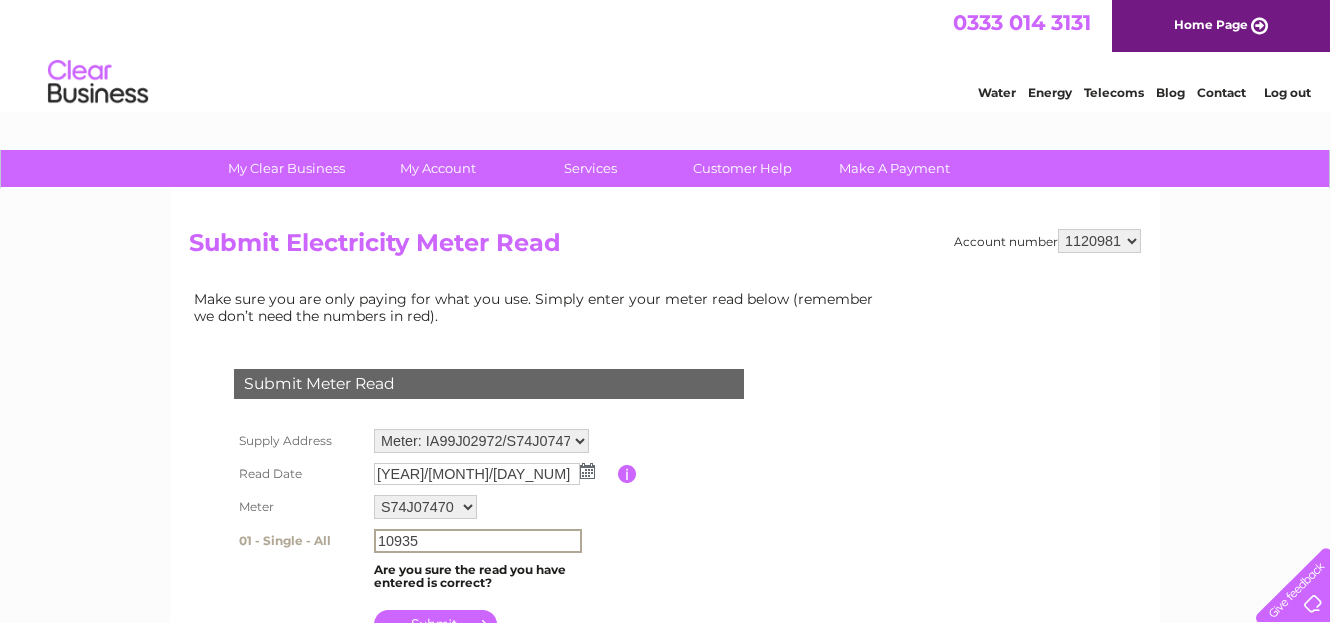 click at bounding box center [435, 624] 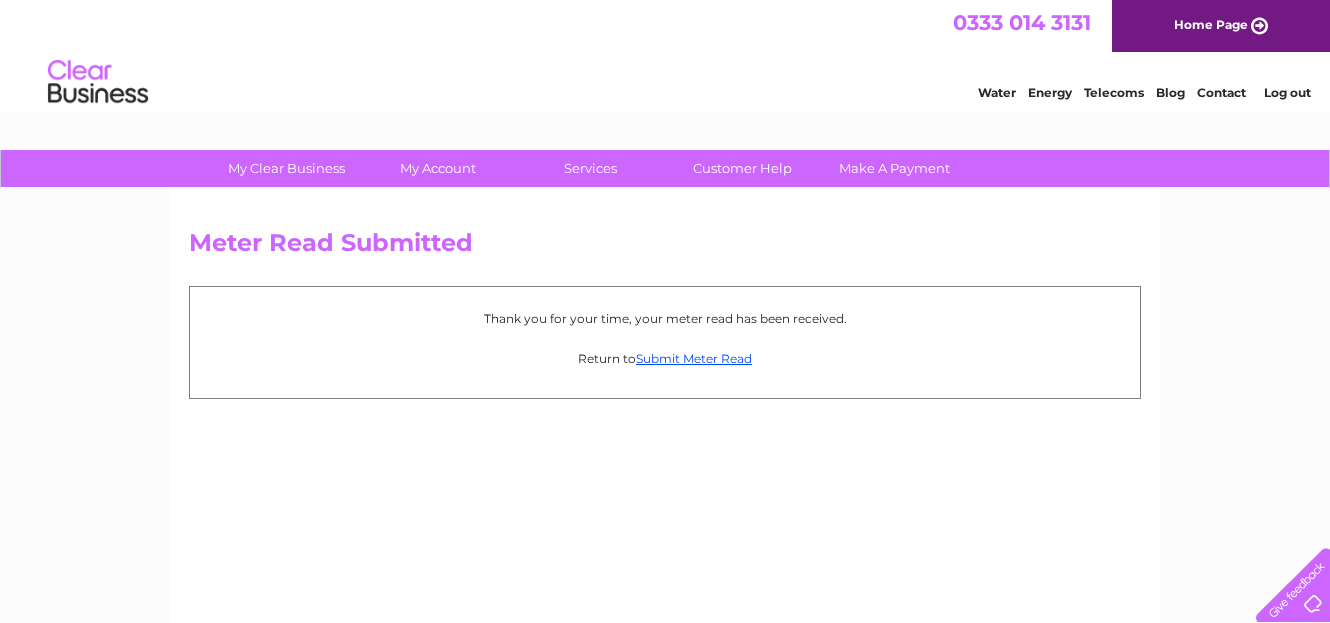 scroll, scrollTop: 0, scrollLeft: 0, axis: both 